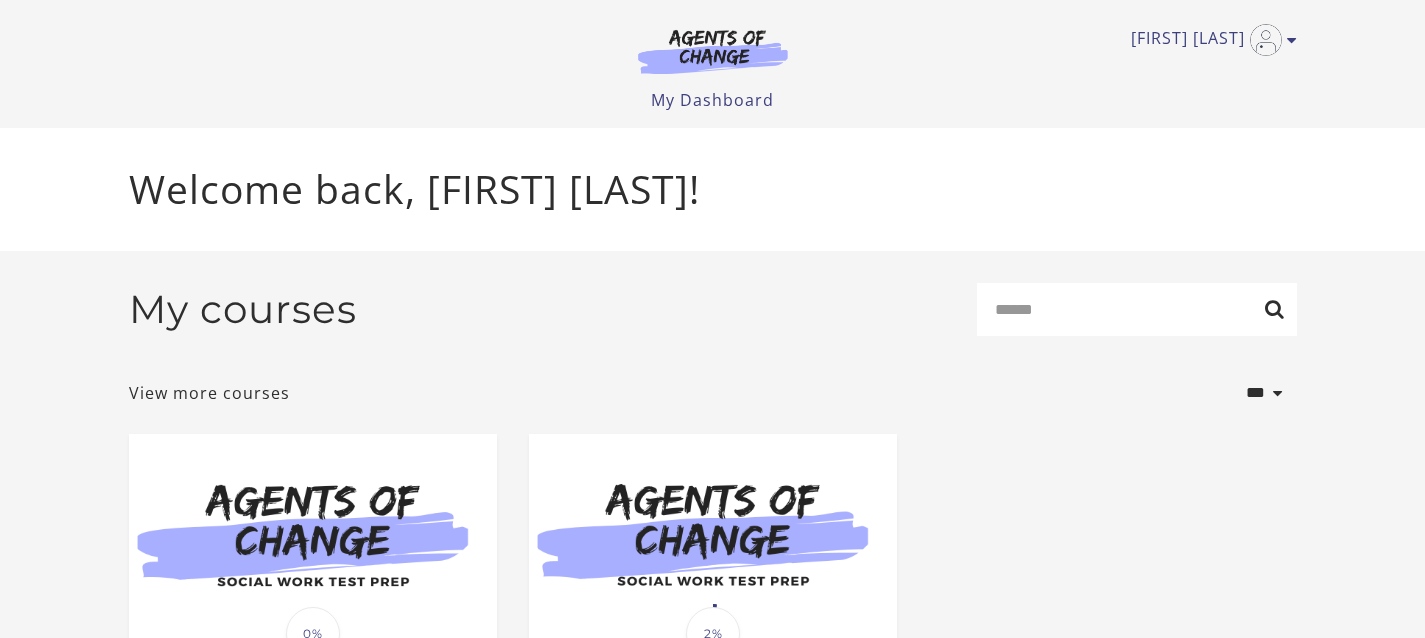 scroll, scrollTop: 0, scrollLeft: 0, axis: both 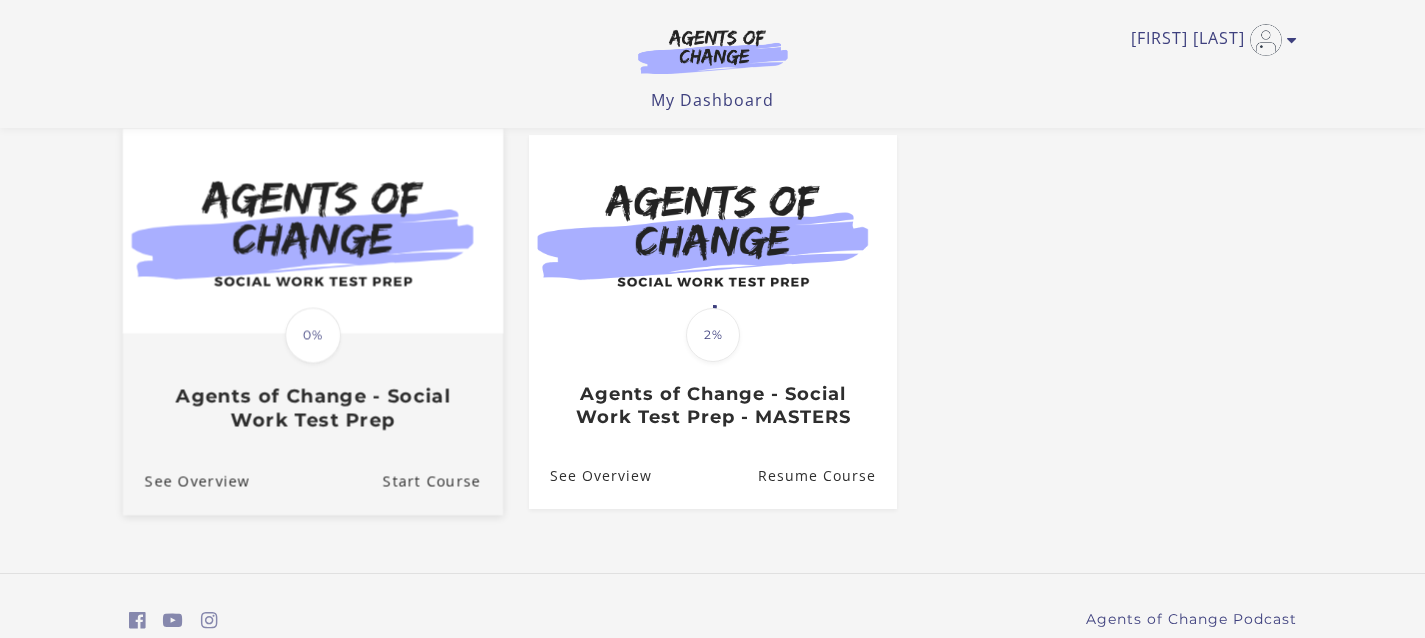click on "Translation missing: en.liquid.partials.dashboard_course_card.progress_description: 0%
0%
Agents of Change - Social Work Test Prep" at bounding box center (312, 384) 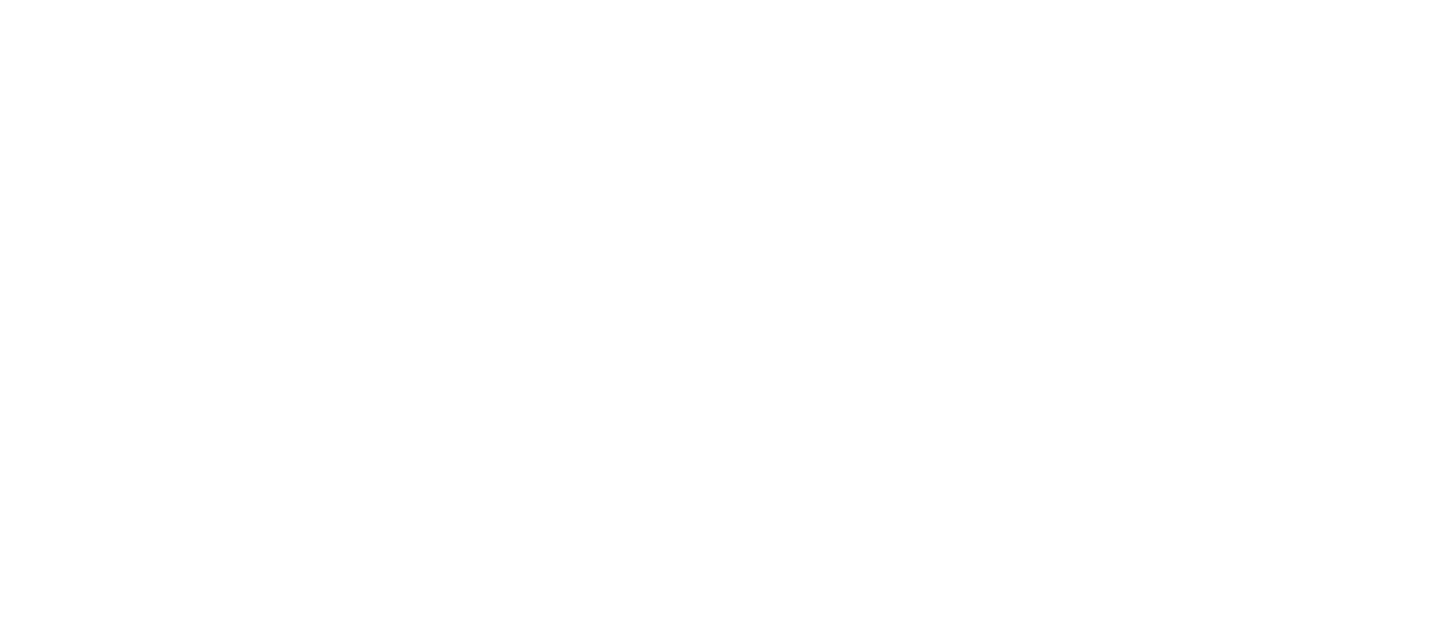 scroll, scrollTop: 0, scrollLeft: 0, axis: both 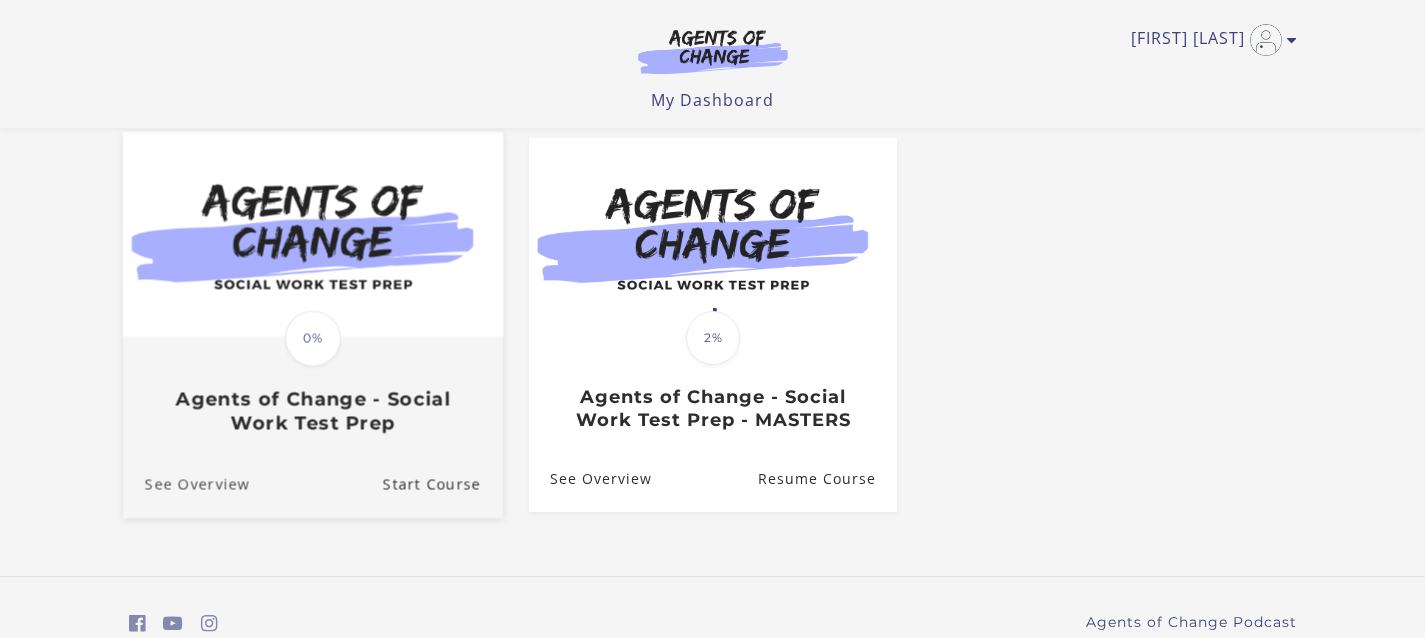 click on "See Overview" at bounding box center (185, 484) 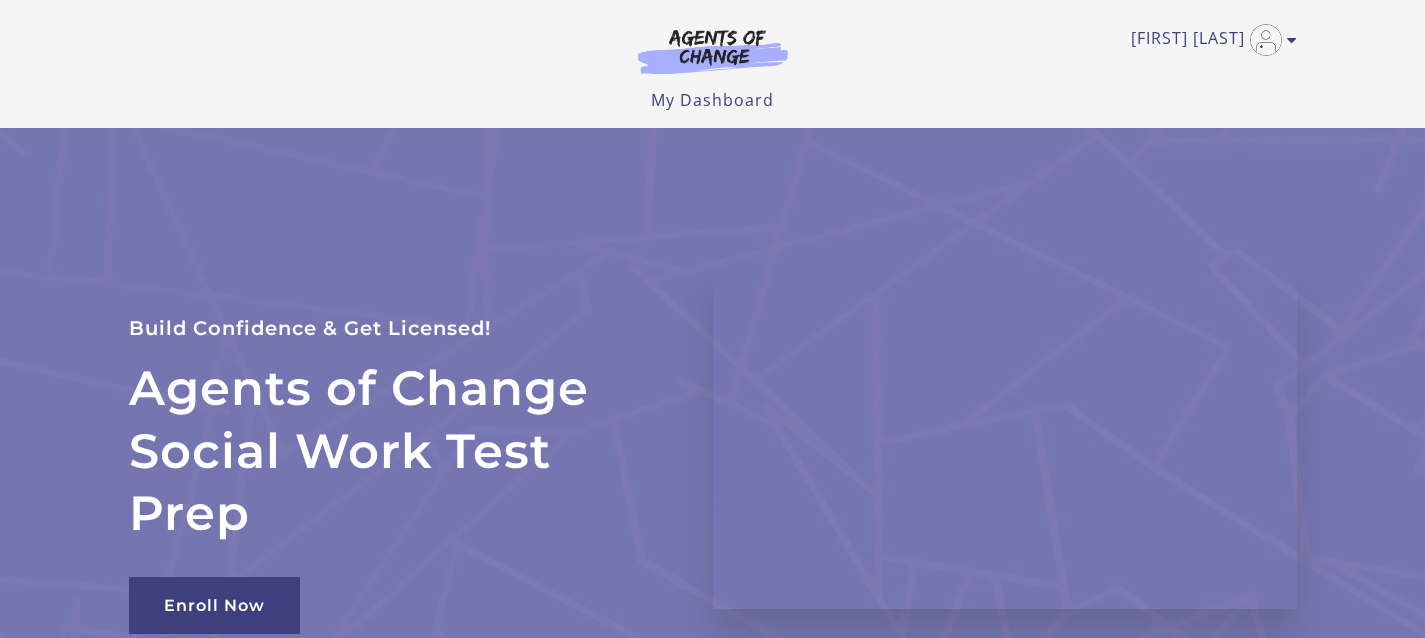 scroll, scrollTop: 0, scrollLeft: 0, axis: both 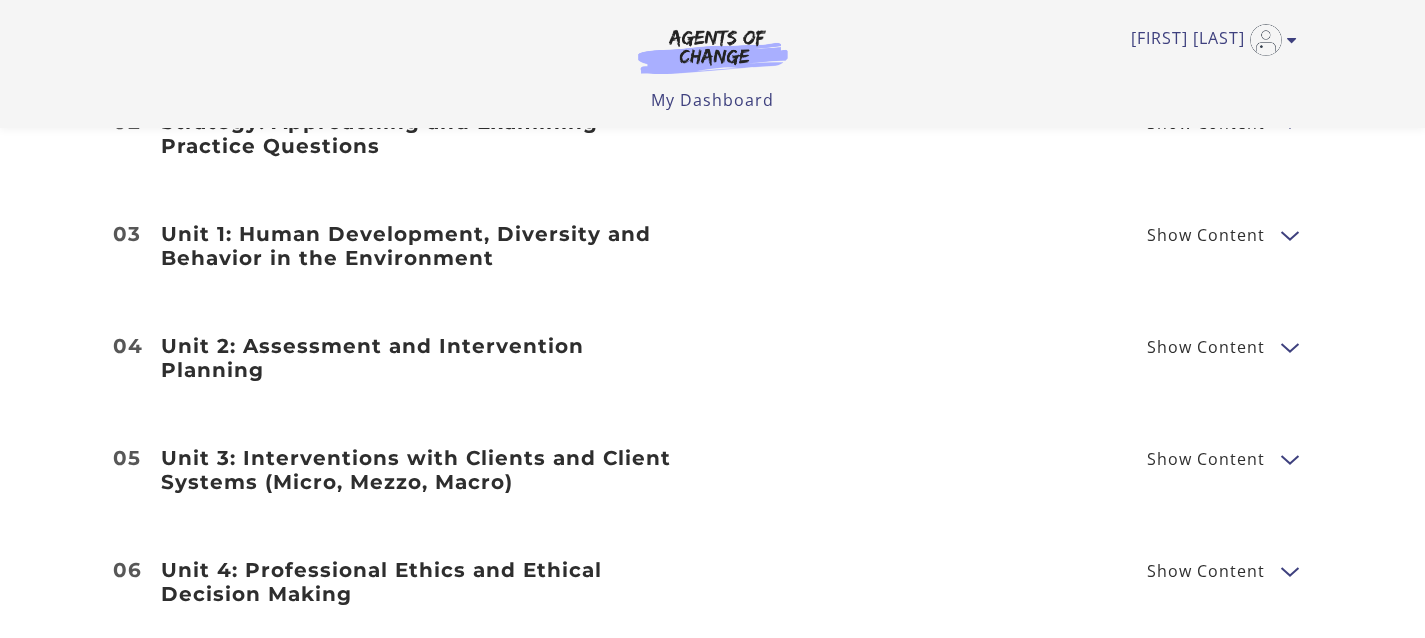 click at bounding box center (1289, 234) 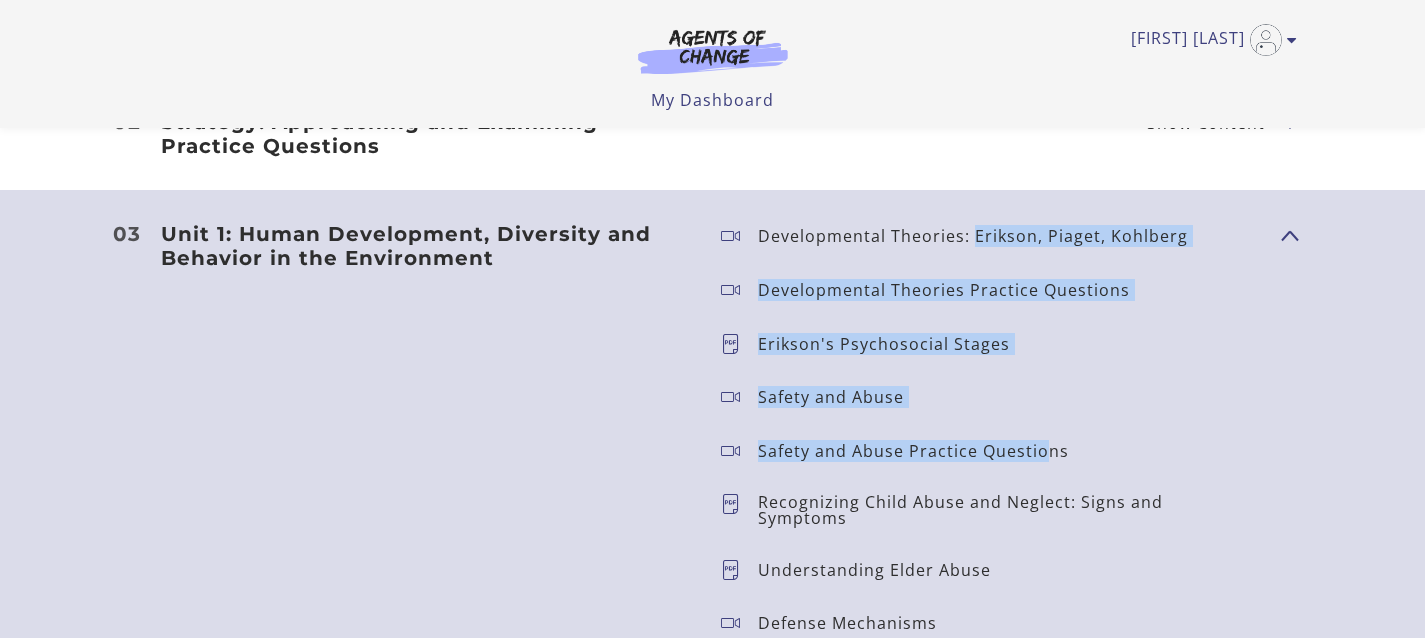 drag, startPoint x: 974, startPoint y: 242, endPoint x: 1044, endPoint y: 456, distance: 225.15773 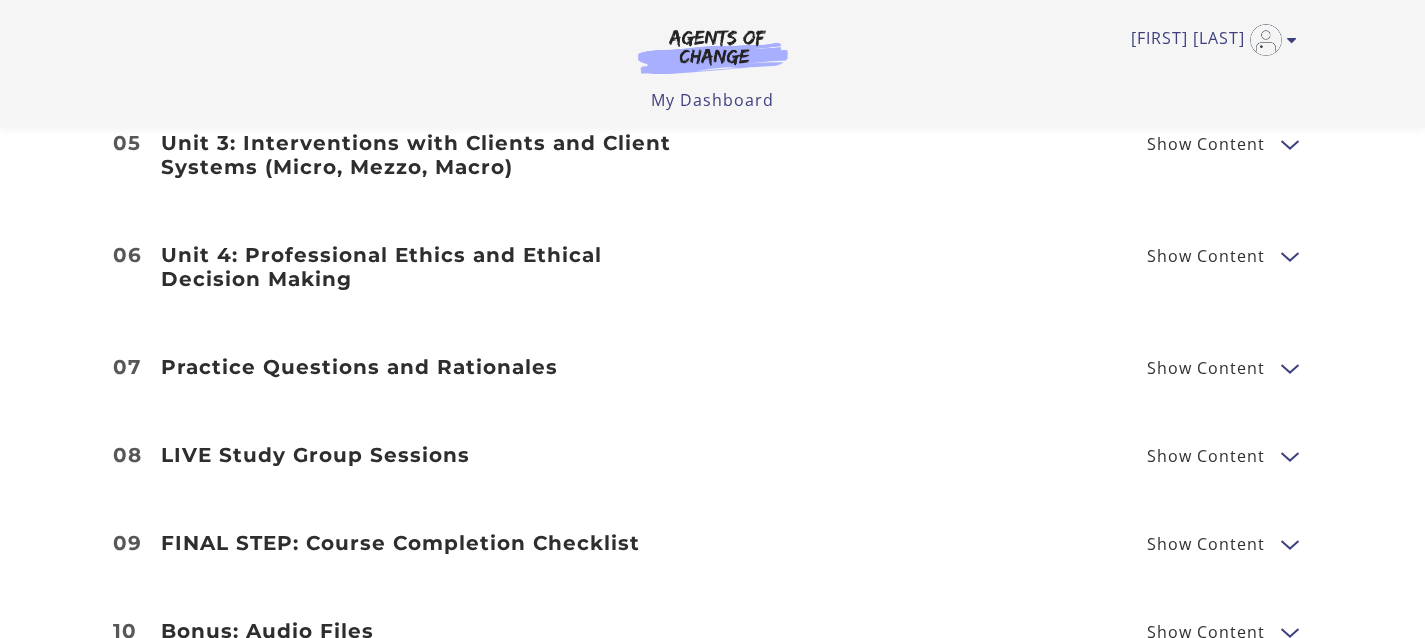 scroll, scrollTop: 3555, scrollLeft: 0, axis: vertical 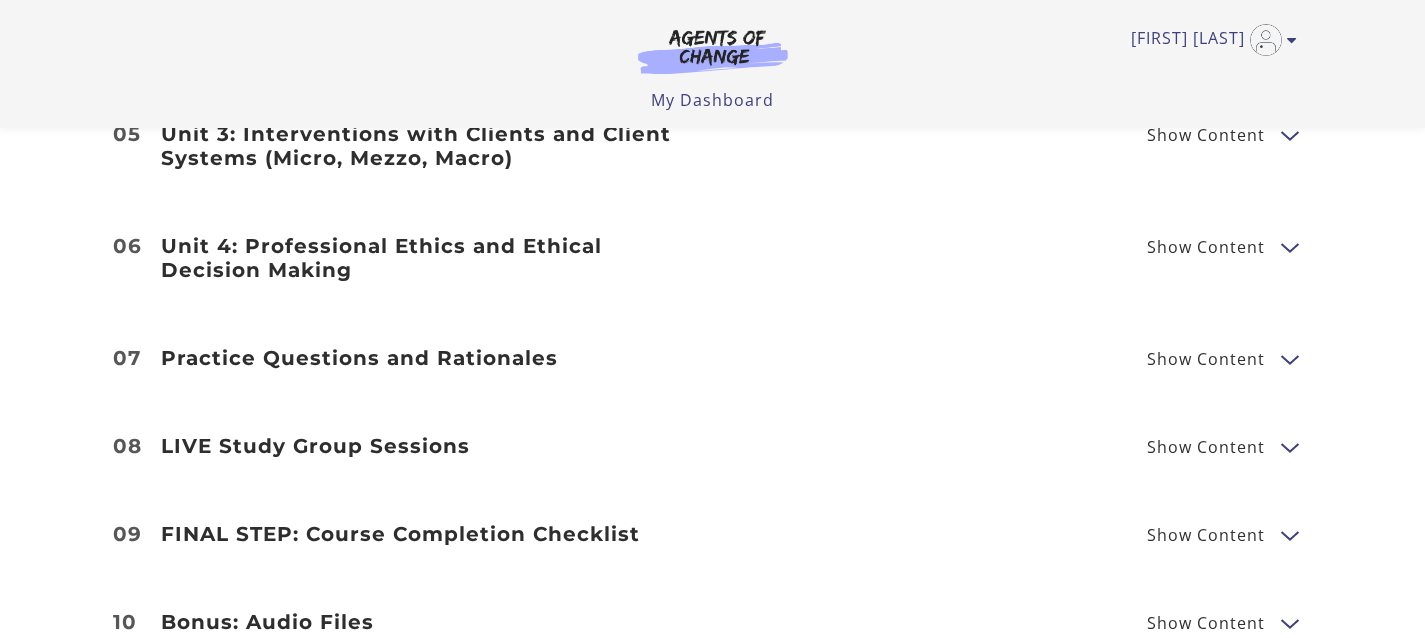 click at bounding box center (1289, 358) 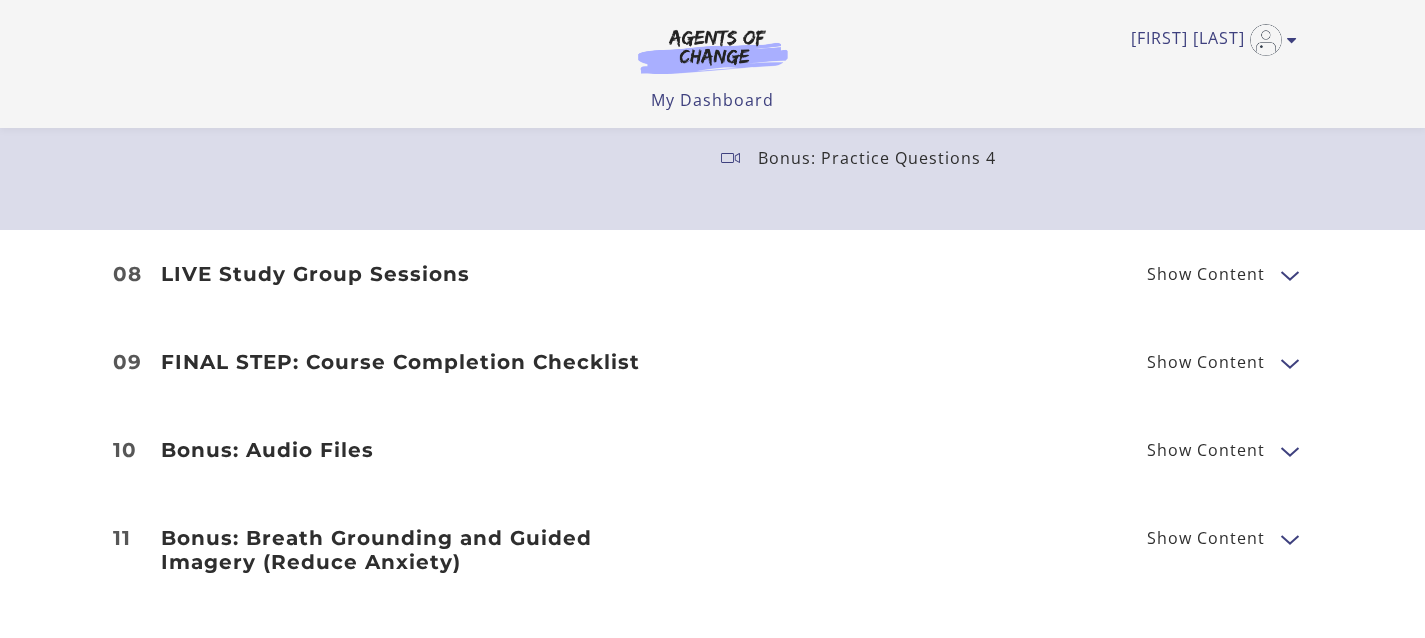 scroll, scrollTop: 4051, scrollLeft: 0, axis: vertical 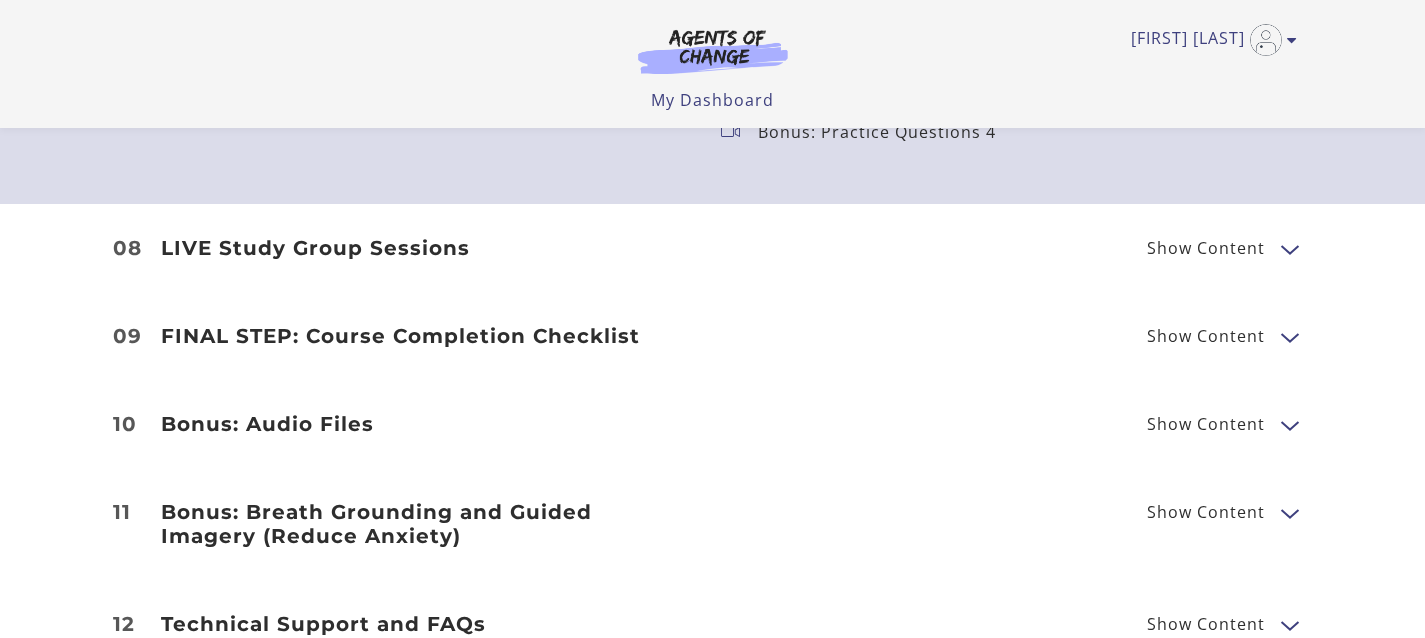 click on "08
LIVE Study Group Sessions
Show Content
LIVE Study Group Sessions
Past Study Groups" at bounding box center (712, 248) 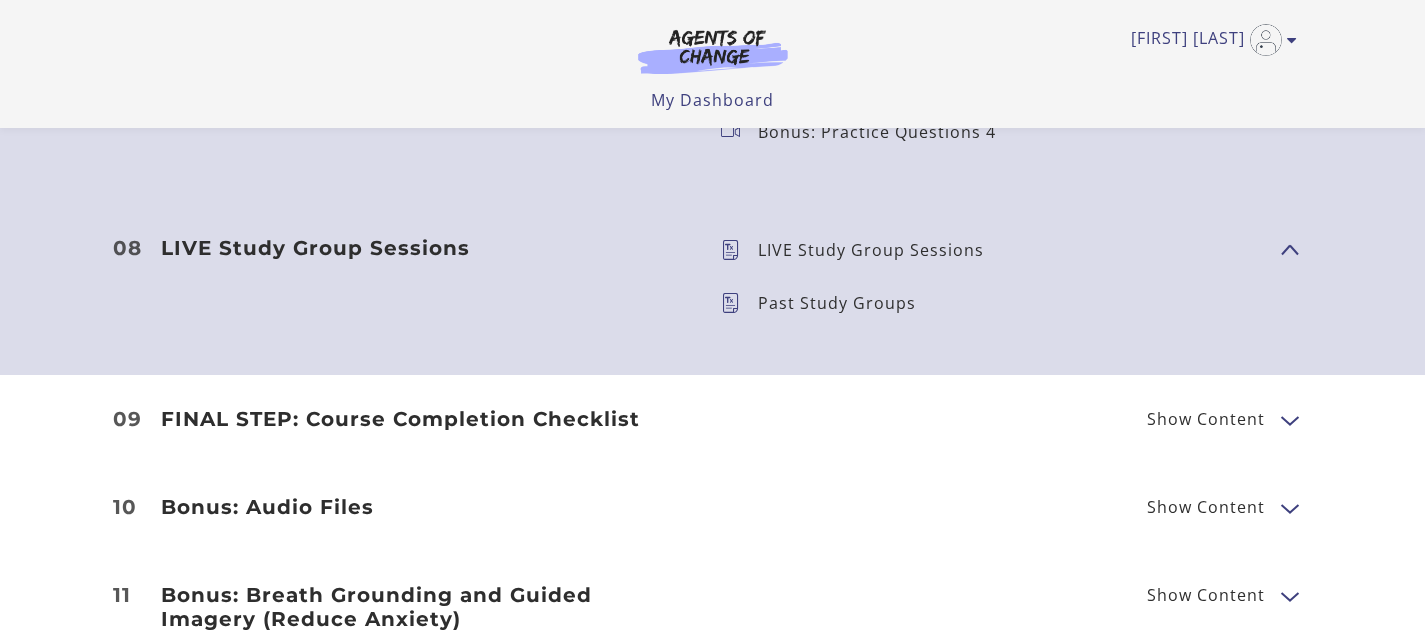 click at bounding box center [1289, 248] 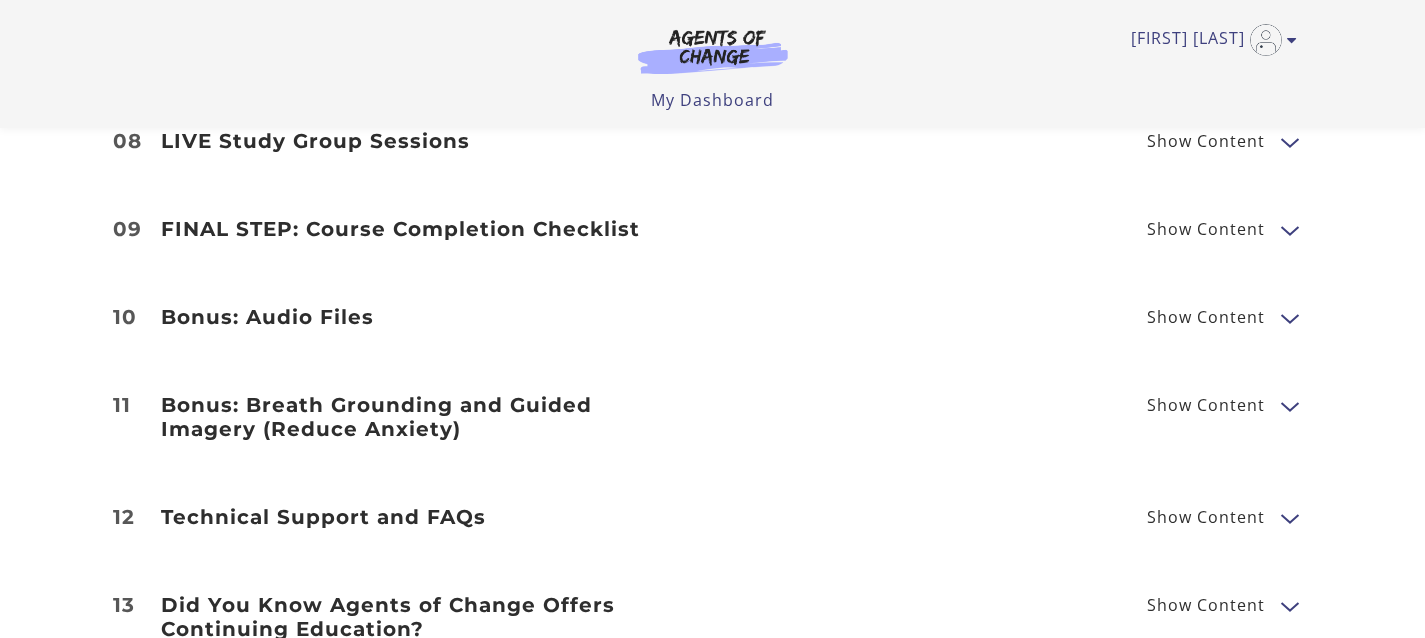 scroll, scrollTop: 4166, scrollLeft: 0, axis: vertical 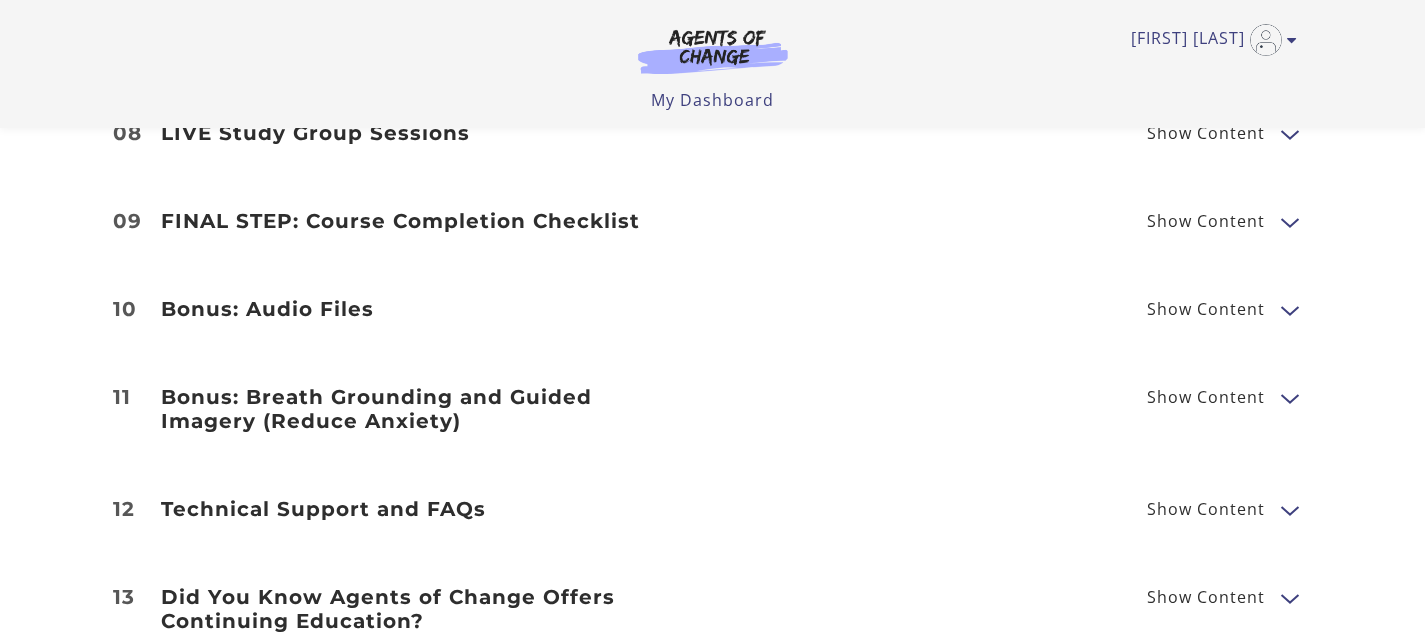 click on "Show Content" at bounding box center [1206, 221] 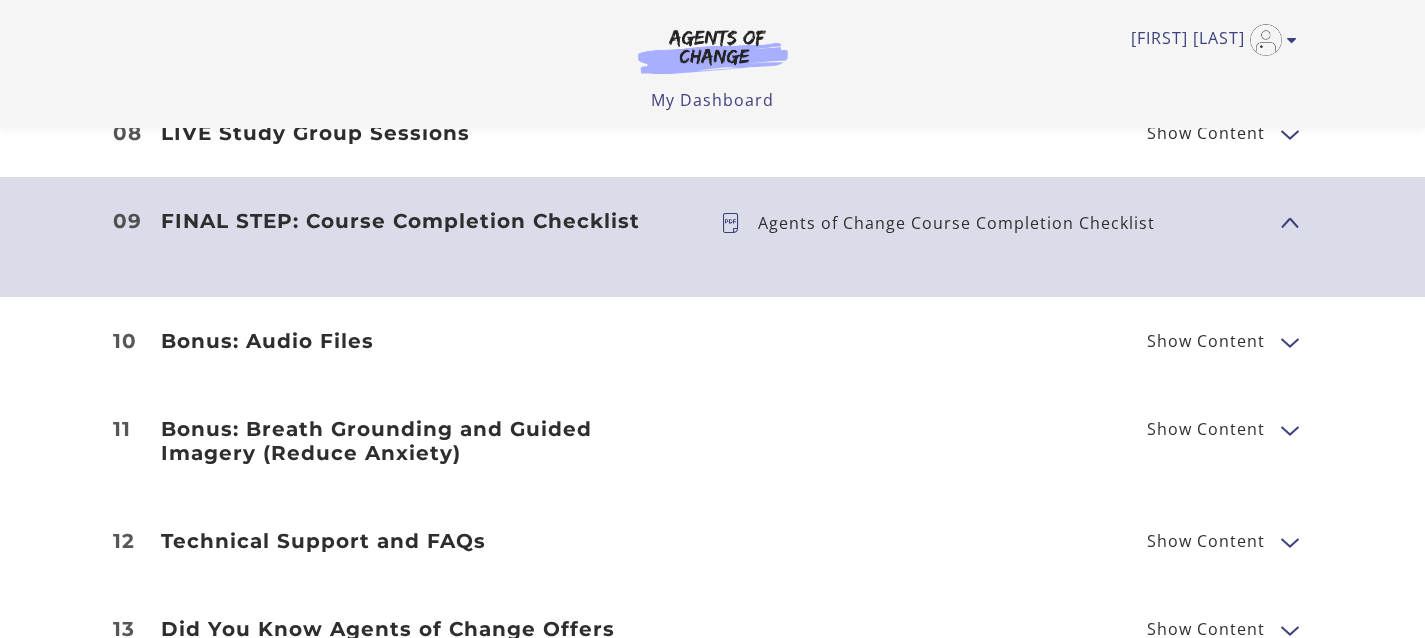 click on "Show Content" at bounding box center [1281, 221] 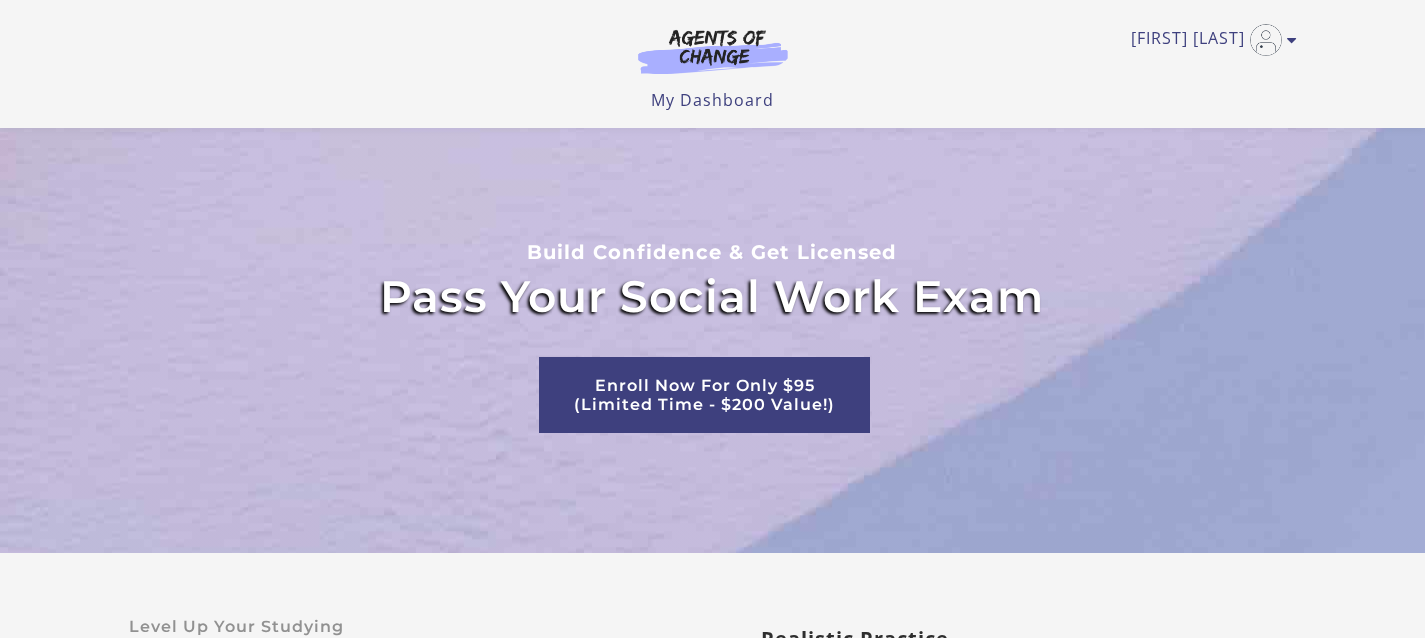 scroll, scrollTop: 4690, scrollLeft: 0, axis: vertical 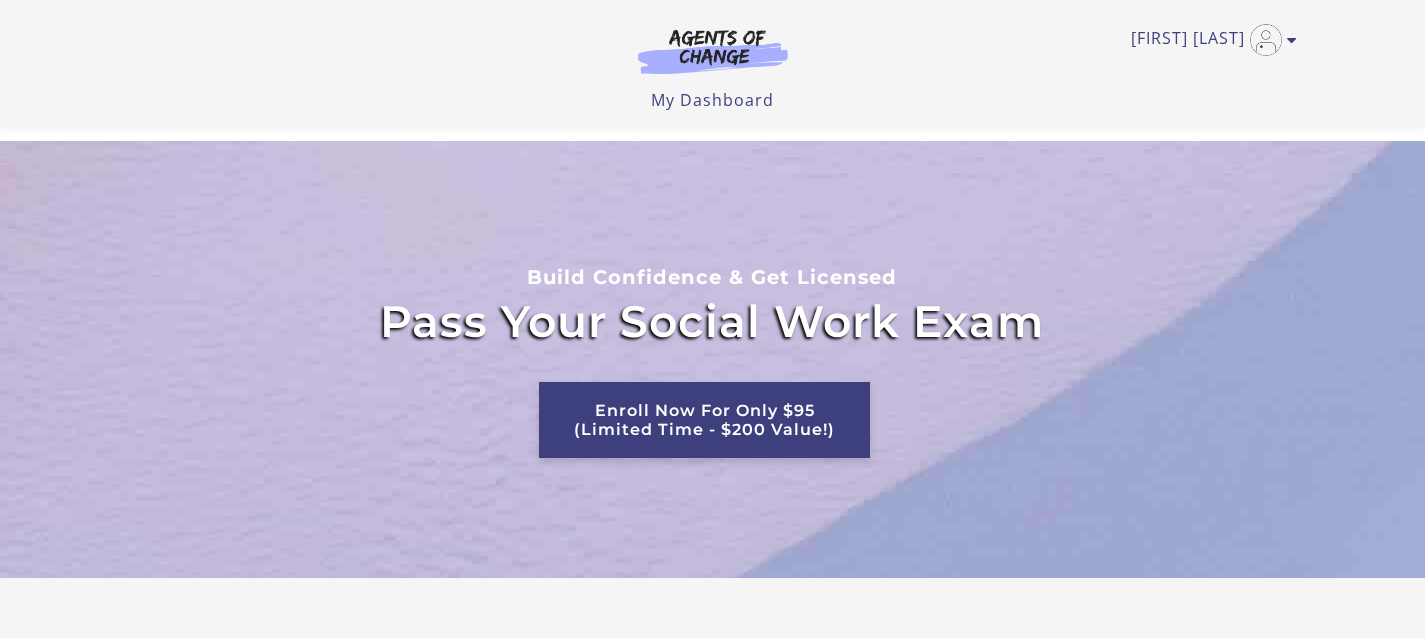 click on "Enroll Now For Only $95  (Limited Time - $200 Value!)" at bounding box center (704, 420) 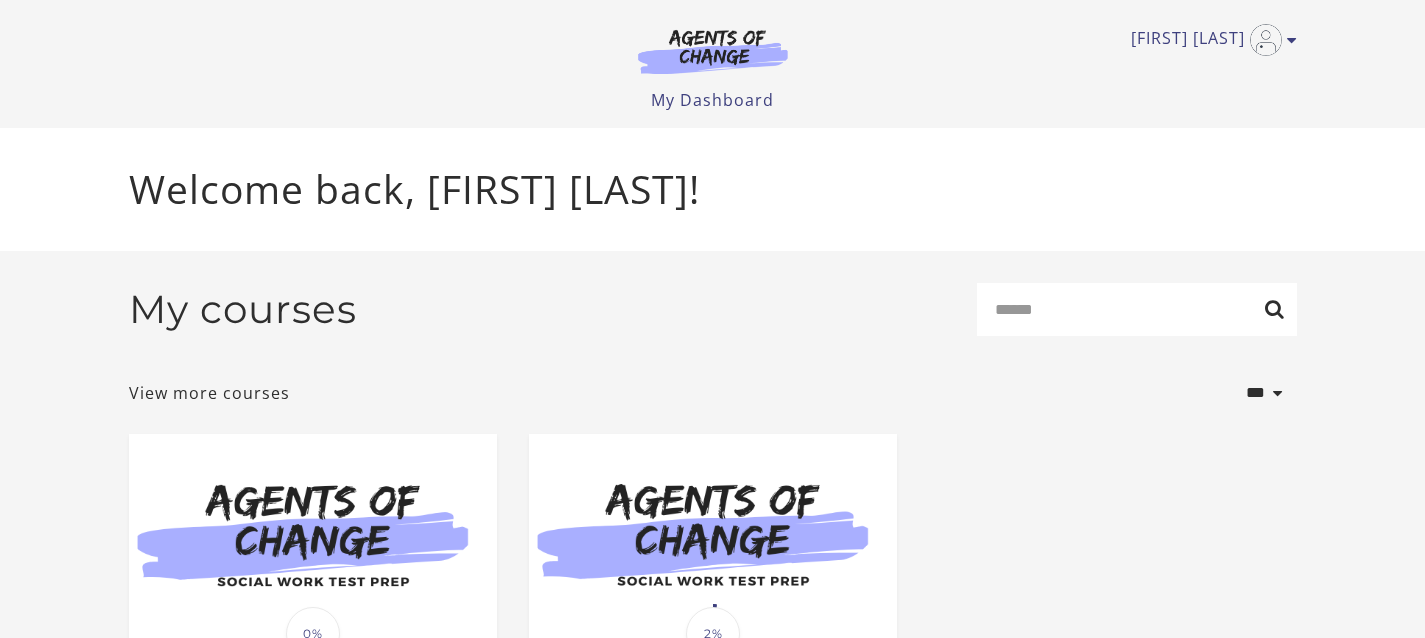 scroll, scrollTop: 0, scrollLeft: 0, axis: both 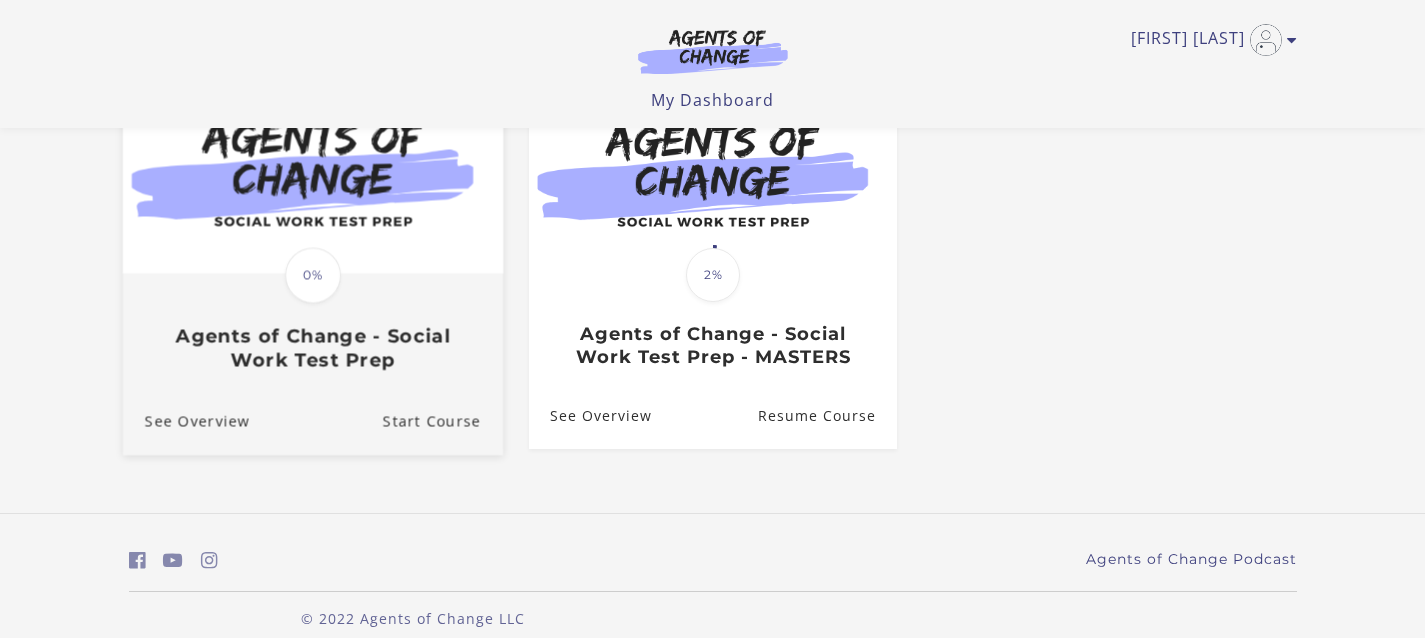 click on "Agents of Change - Social Work Test Prep" at bounding box center [312, 348] 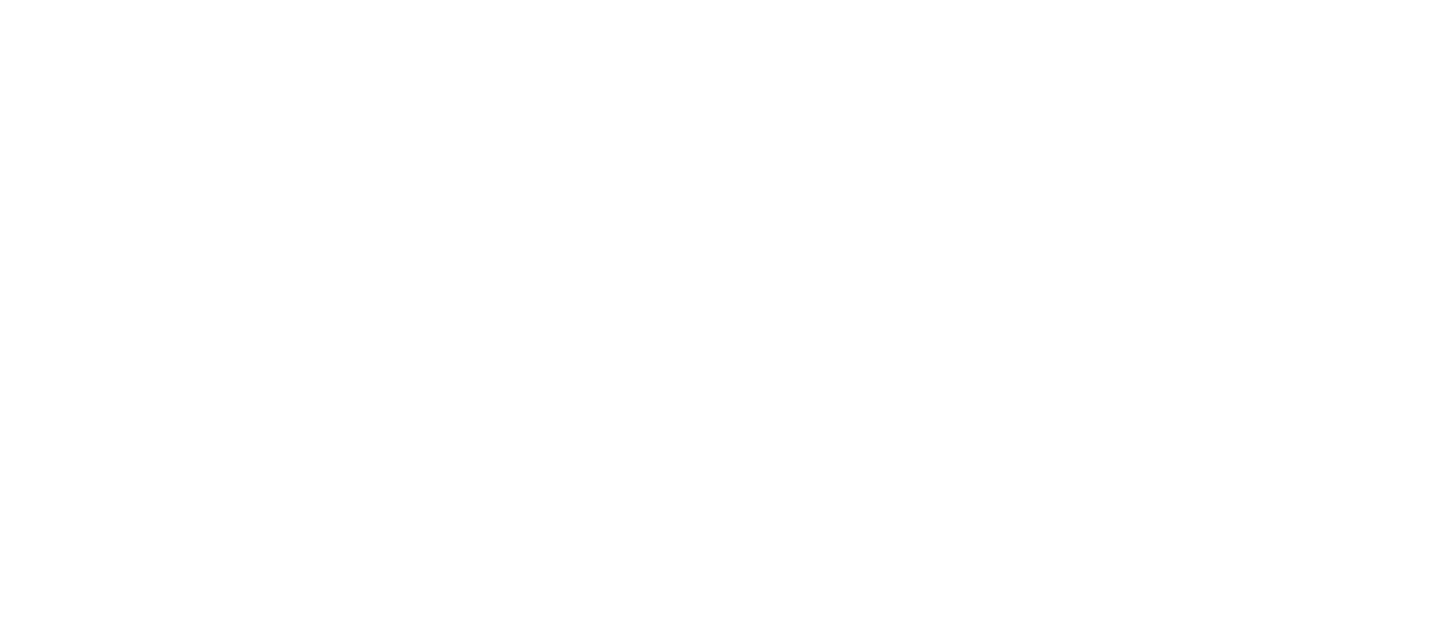 scroll, scrollTop: 0, scrollLeft: 0, axis: both 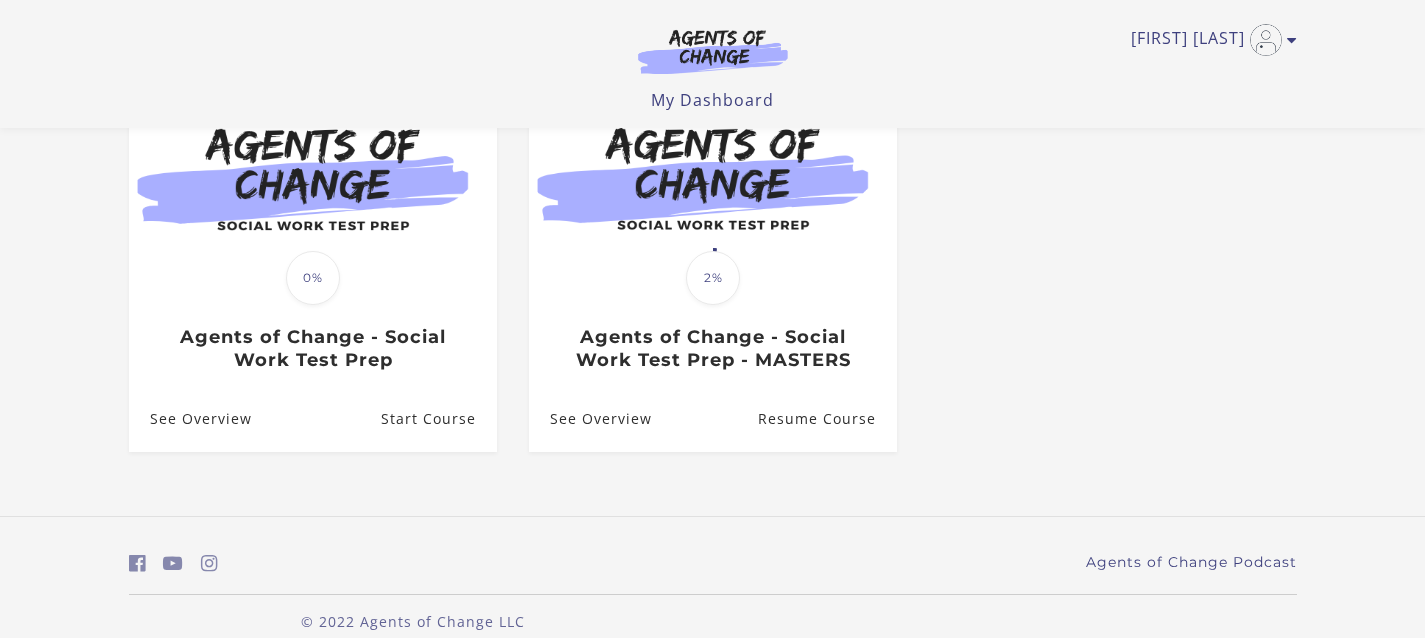 click on "See Overview" at bounding box center [190, 419] 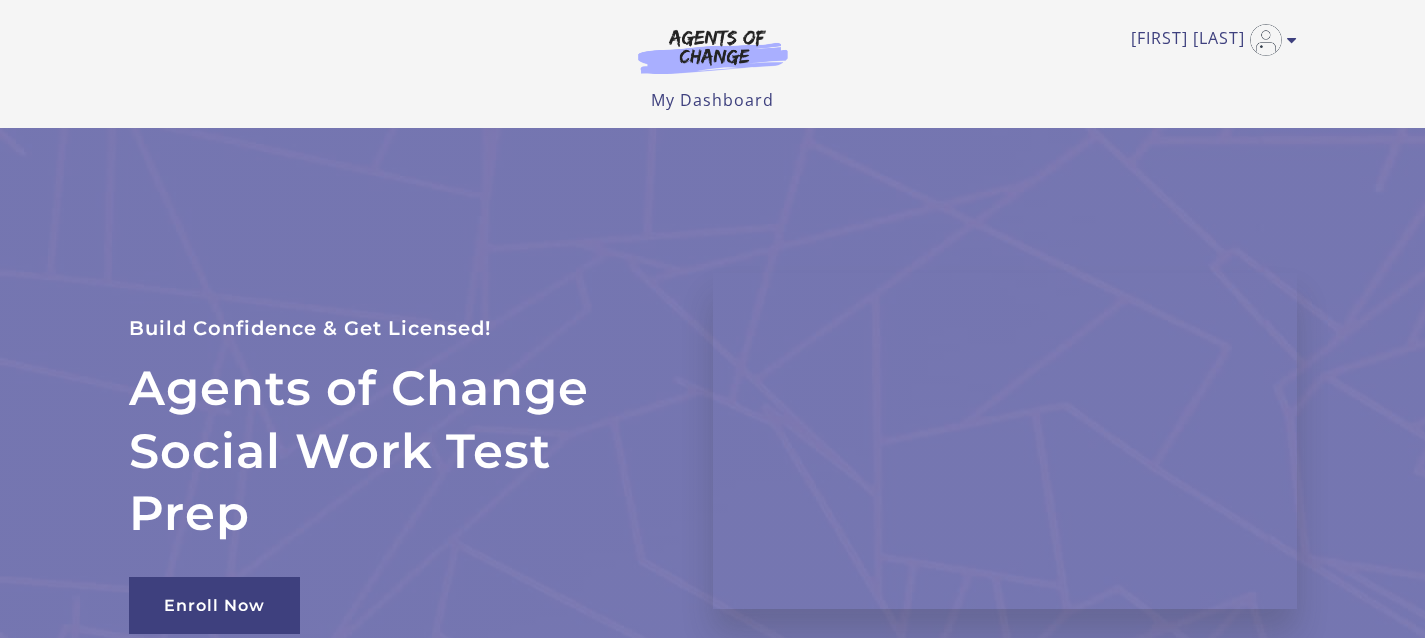 scroll, scrollTop: 0, scrollLeft: 0, axis: both 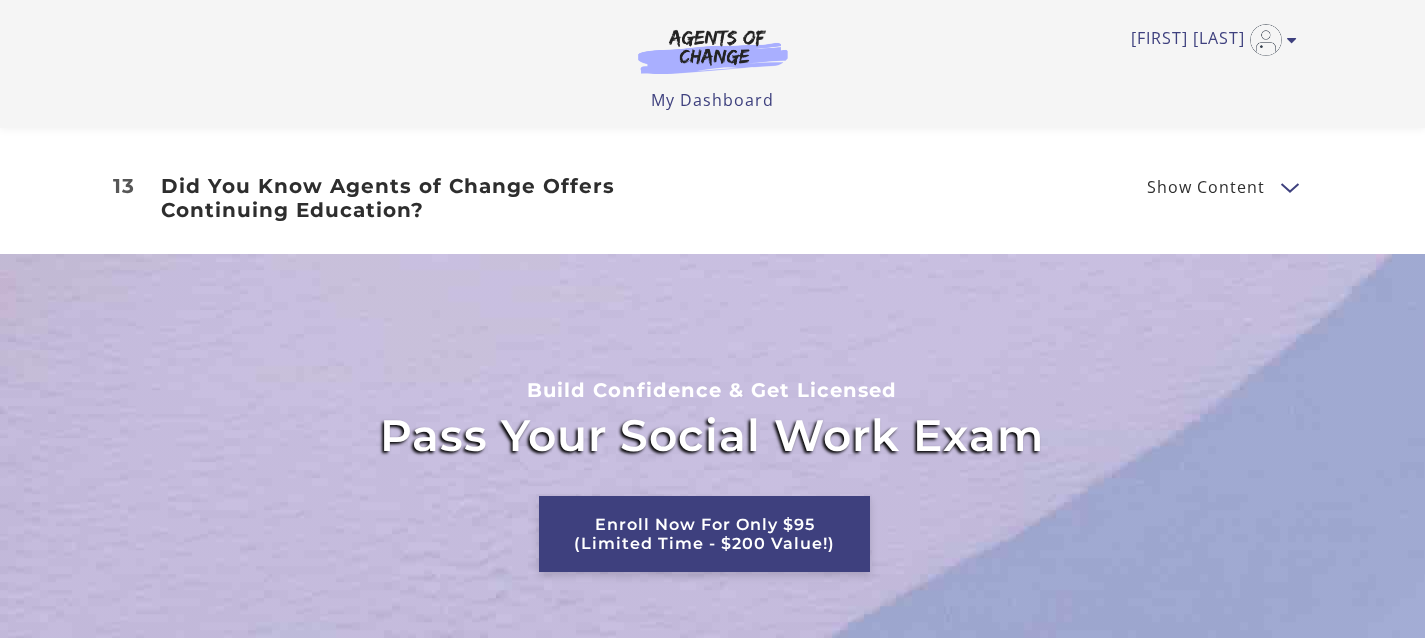 click on "Enroll Now For Only $95  (Limited Time - $200 Value!)" at bounding box center [704, 534] 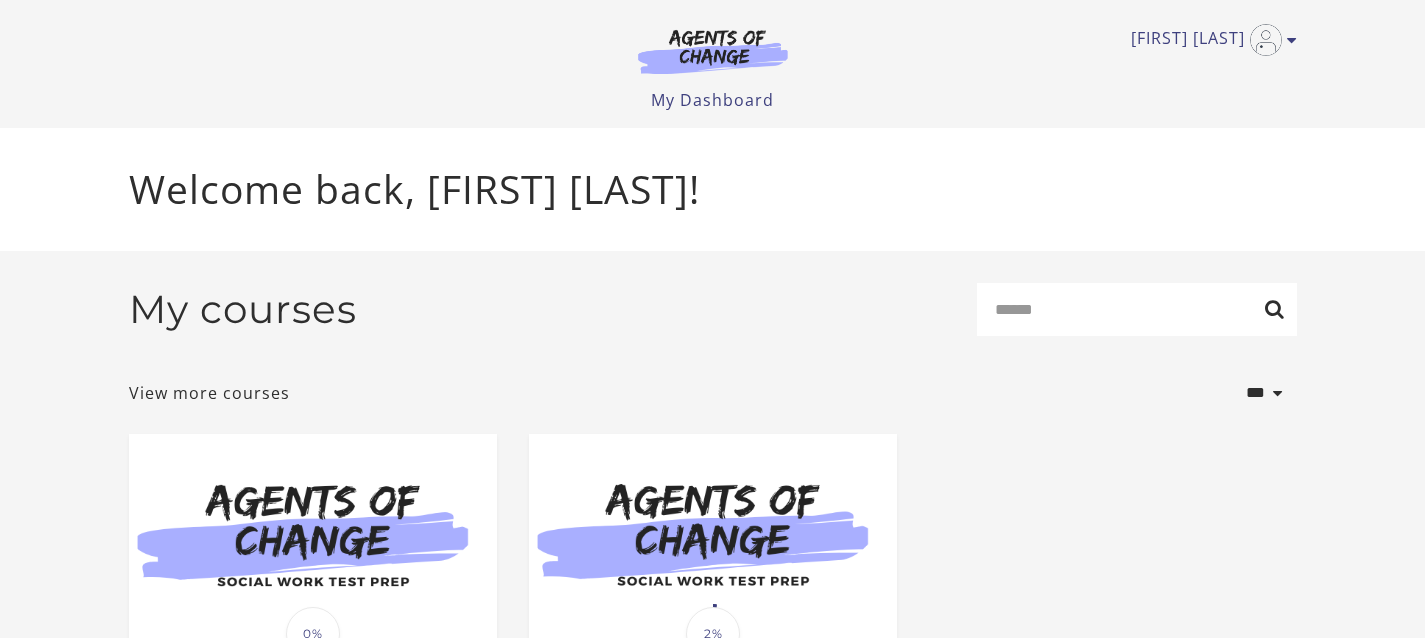 scroll, scrollTop: 0, scrollLeft: 0, axis: both 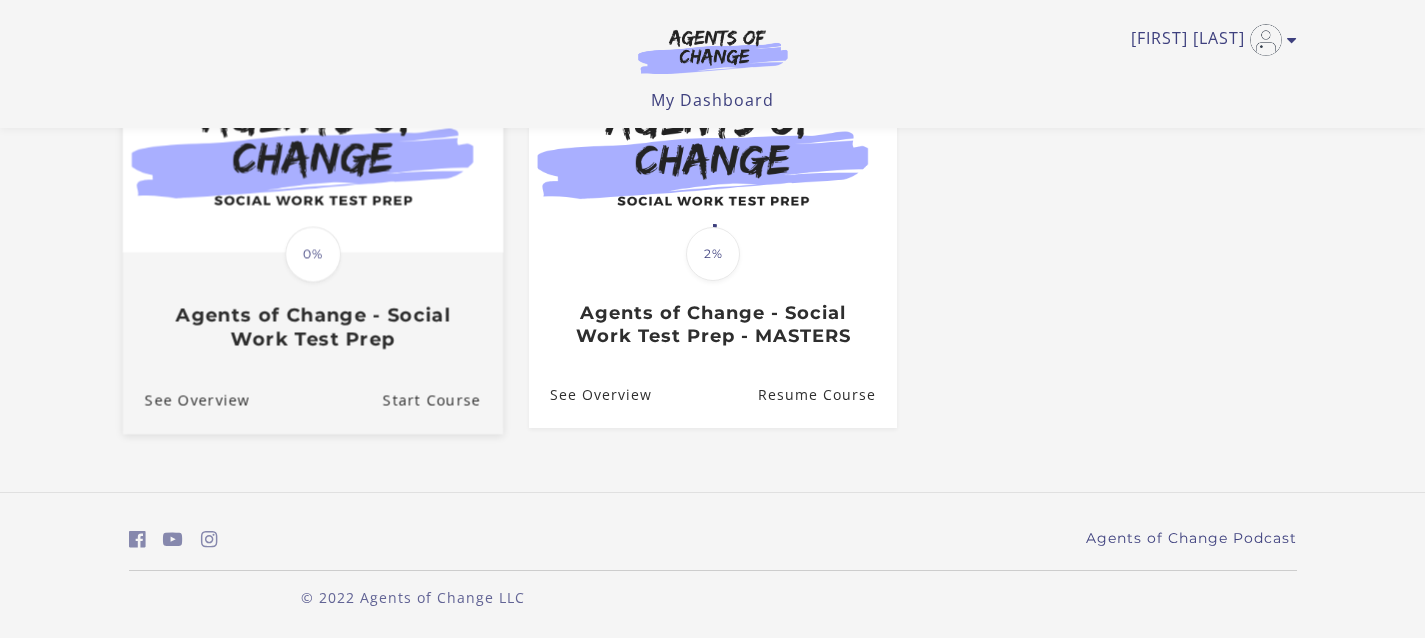 click on "Agents of Change - Social Work Test Prep" at bounding box center [312, 327] 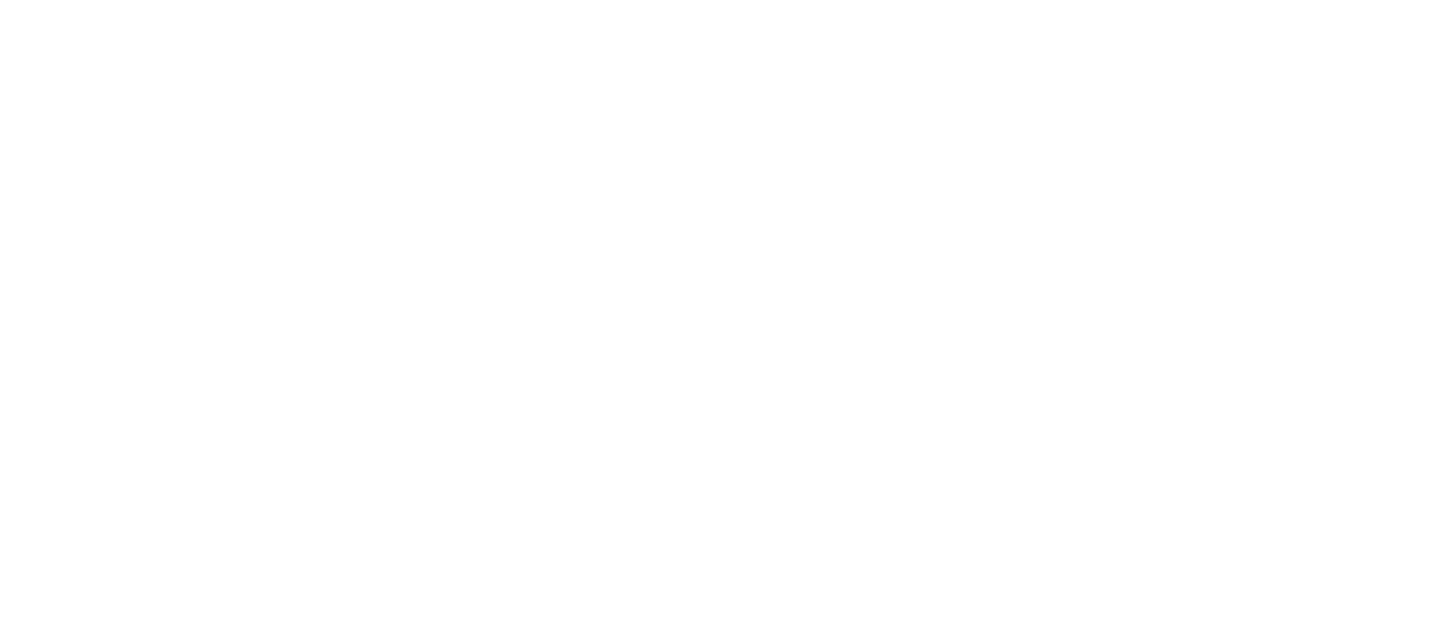 scroll, scrollTop: 0, scrollLeft: 0, axis: both 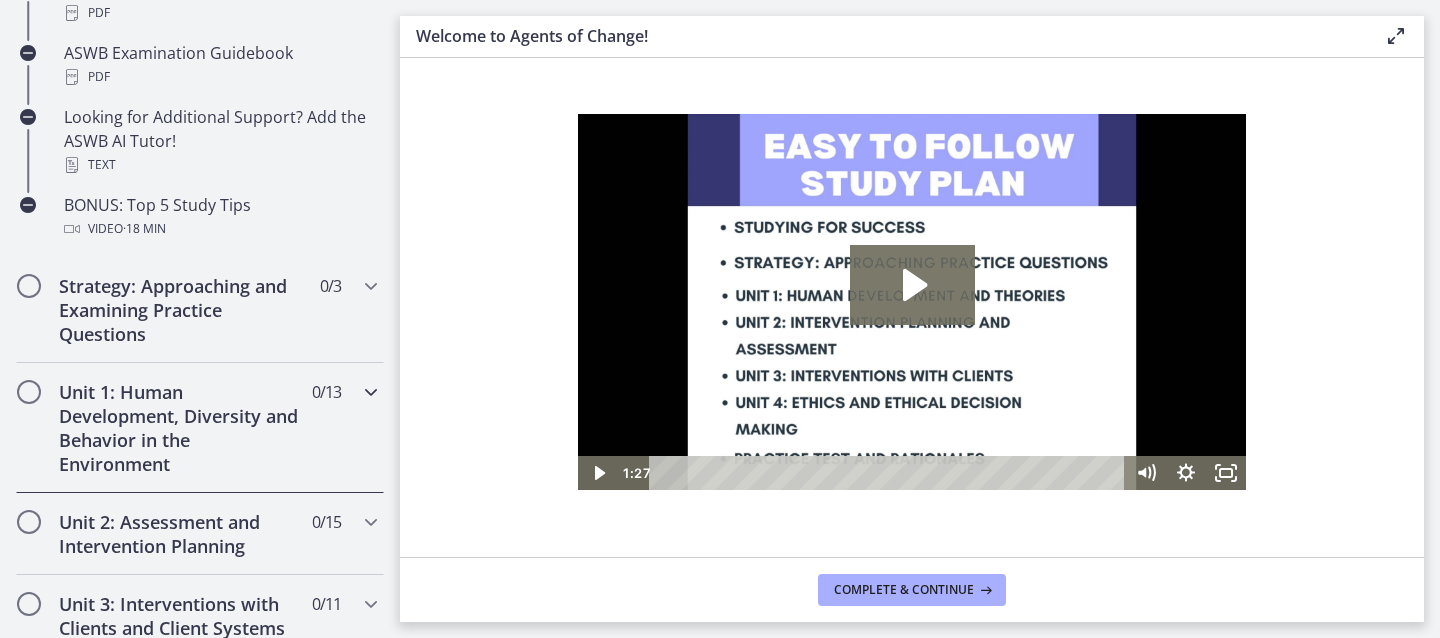 click on "Unit 1: Human Development, Diversity and Behavior in the Environment" at bounding box center (181, 428) 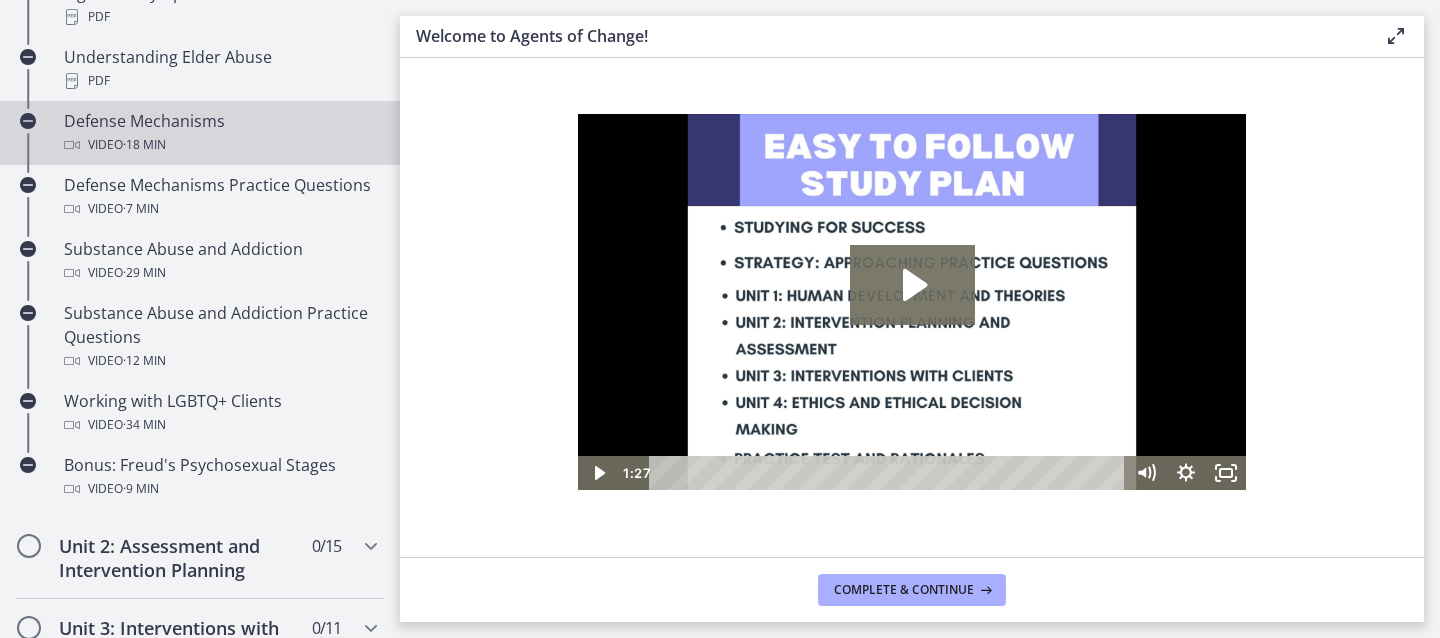 click on "Defense Mechanisms
Video
·  18 min" at bounding box center (220, 133) 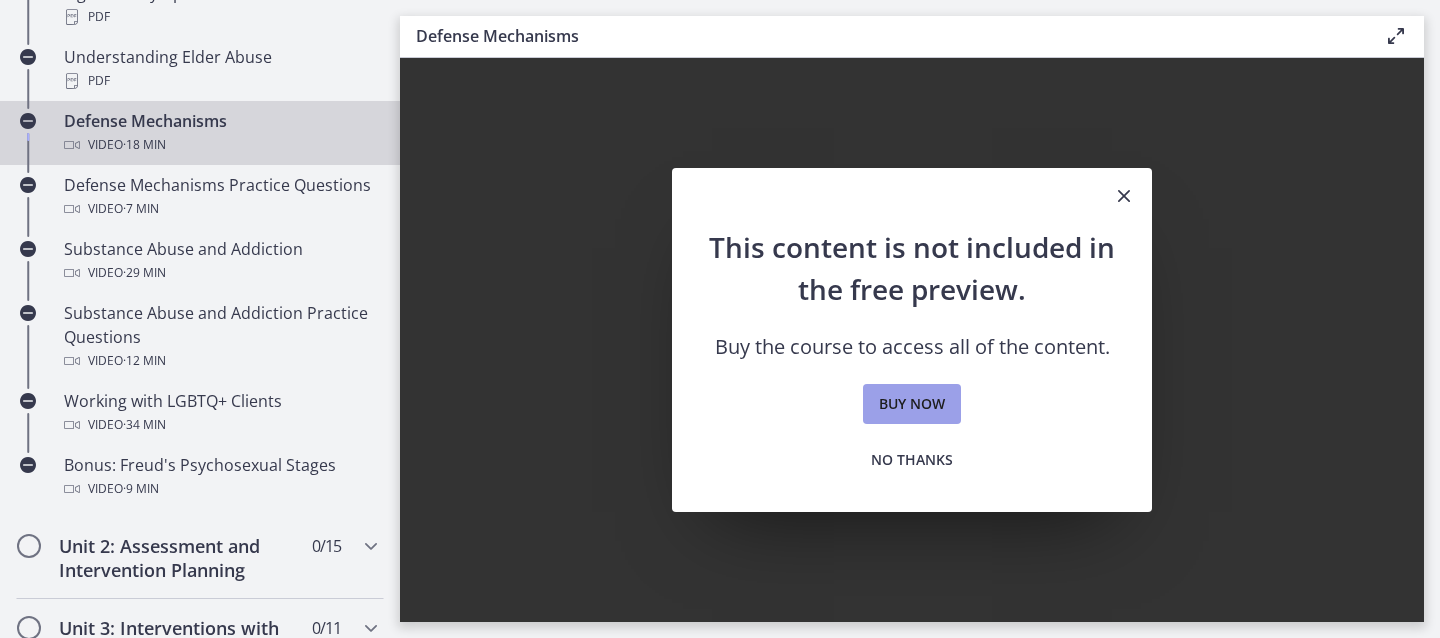 click on "Buy now" at bounding box center (912, 404) 